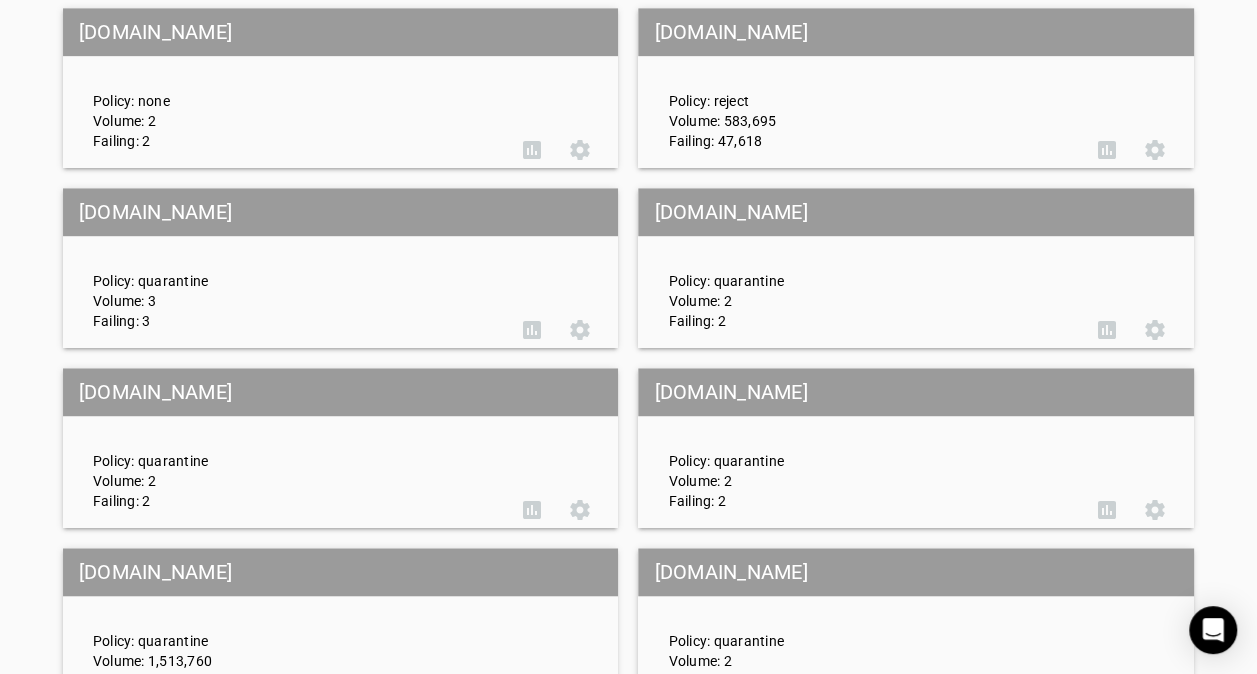 scroll, scrollTop: 800, scrollLeft: 0, axis: vertical 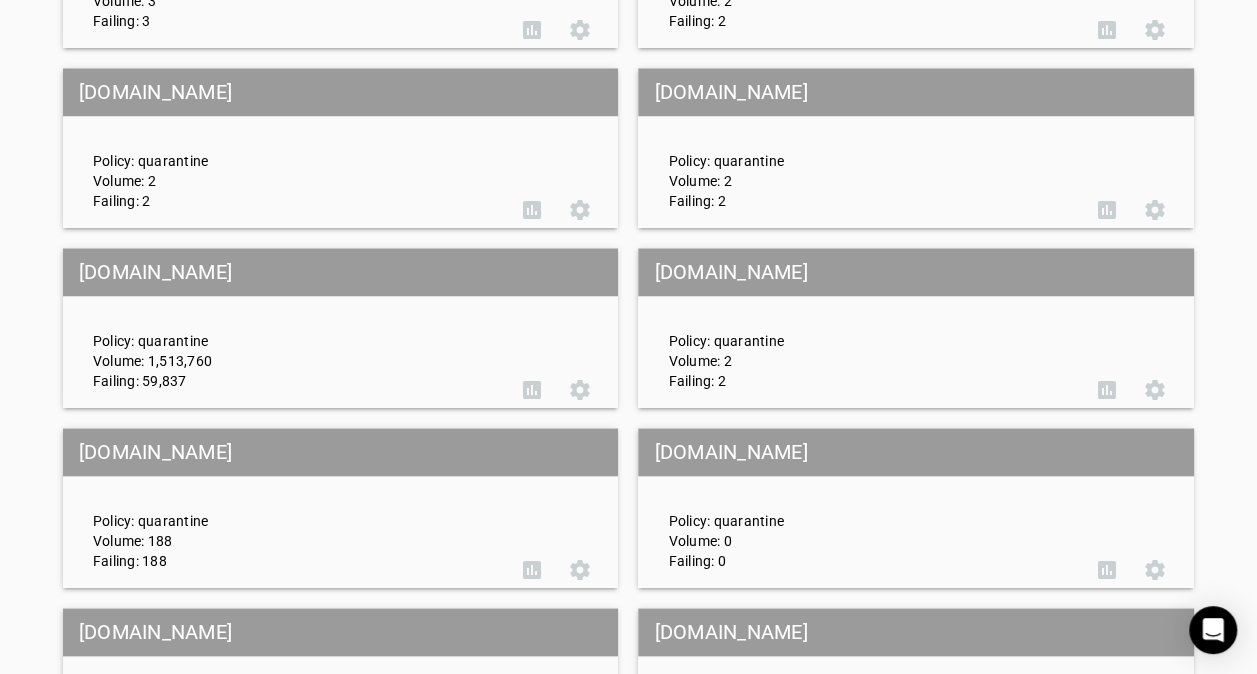 click on "[DOMAIN_NAME]" 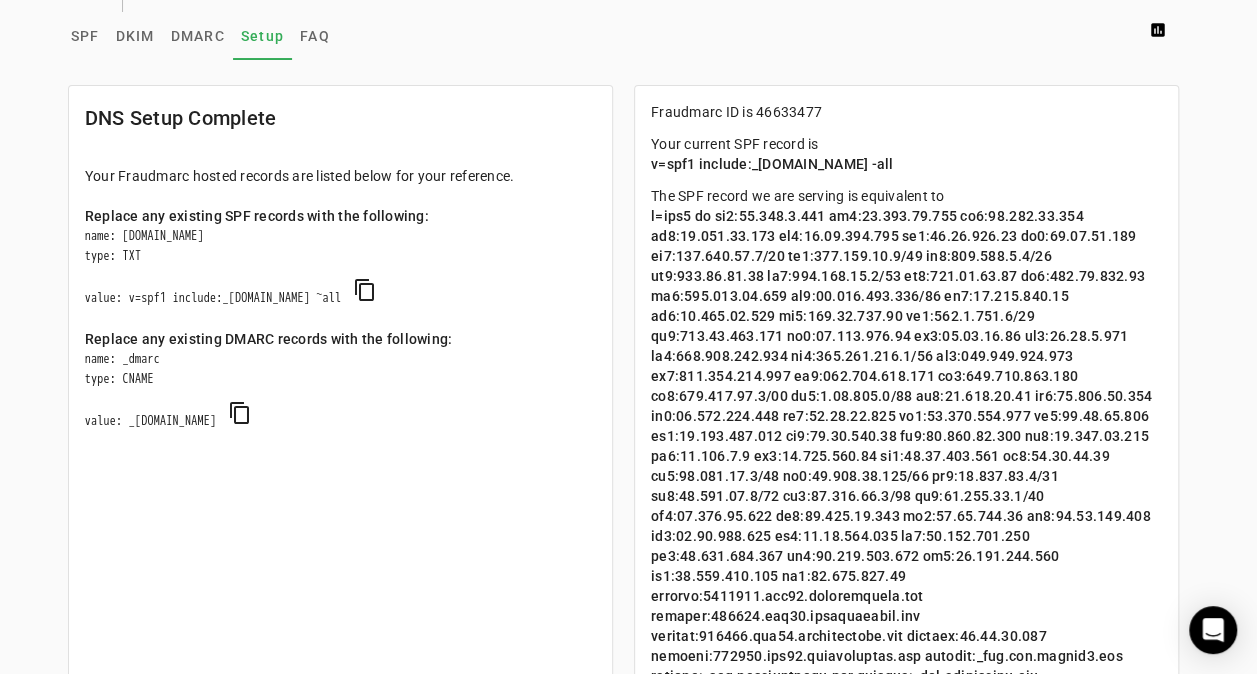 scroll, scrollTop: 0, scrollLeft: 0, axis: both 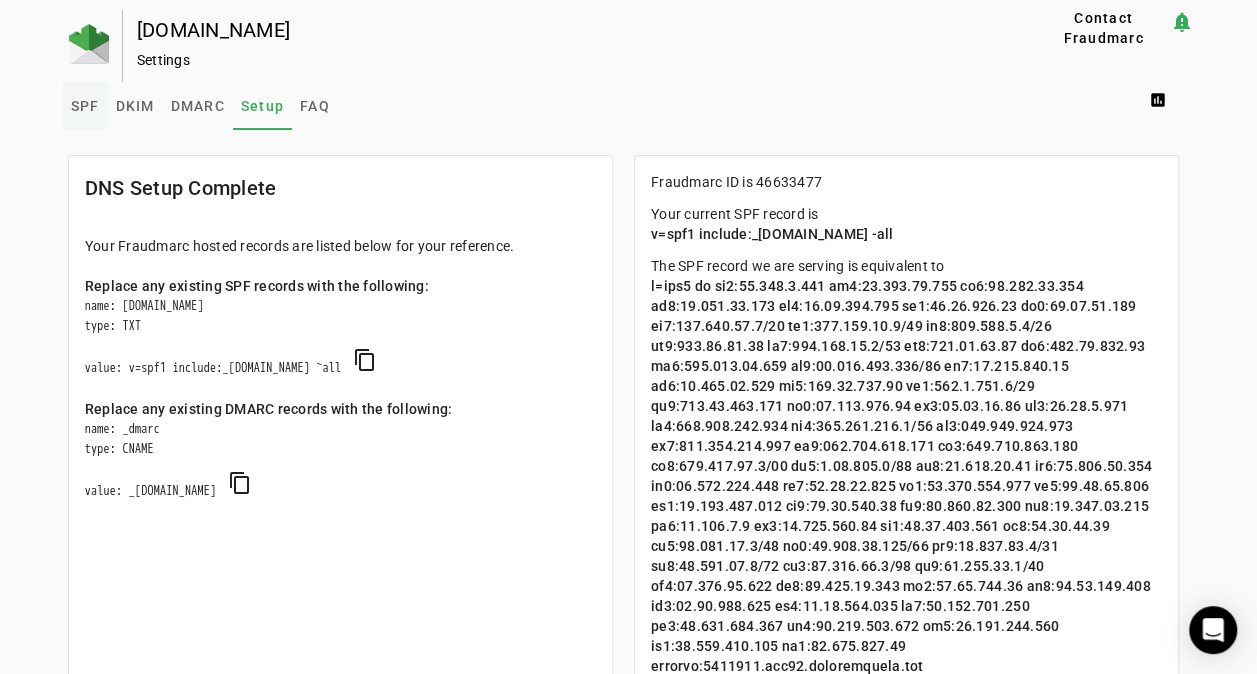 click on "SPF" at bounding box center [85, 106] 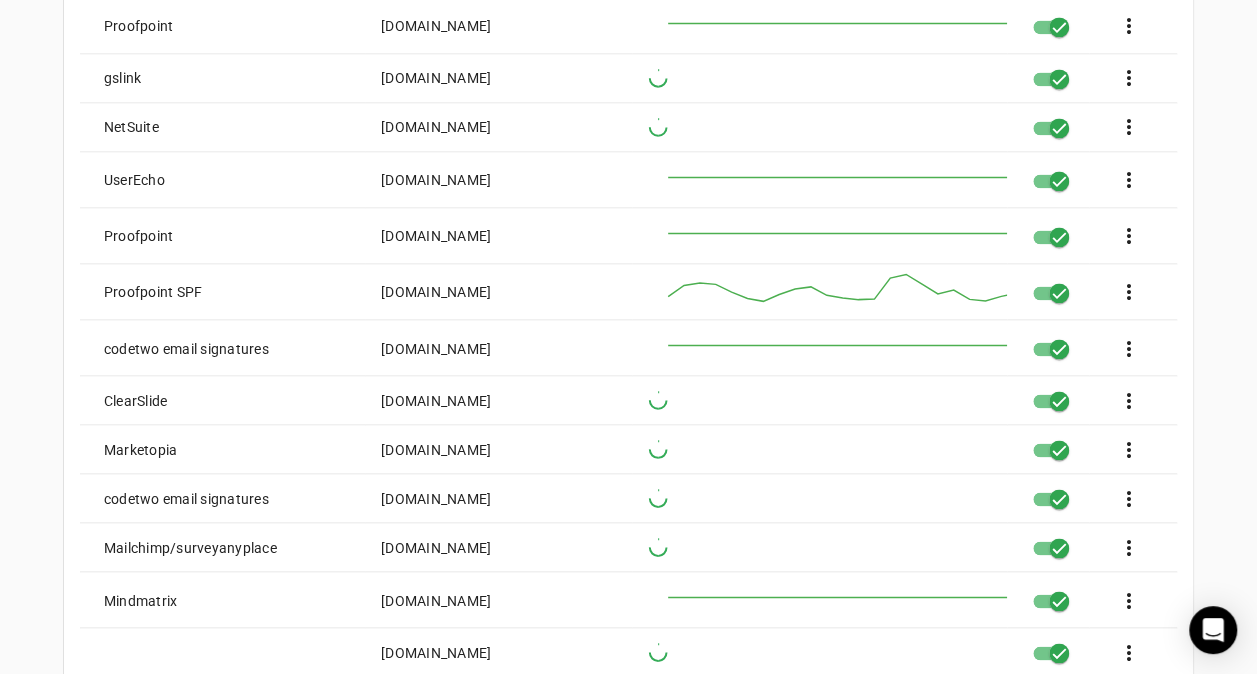 scroll, scrollTop: 1548, scrollLeft: 0, axis: vertical 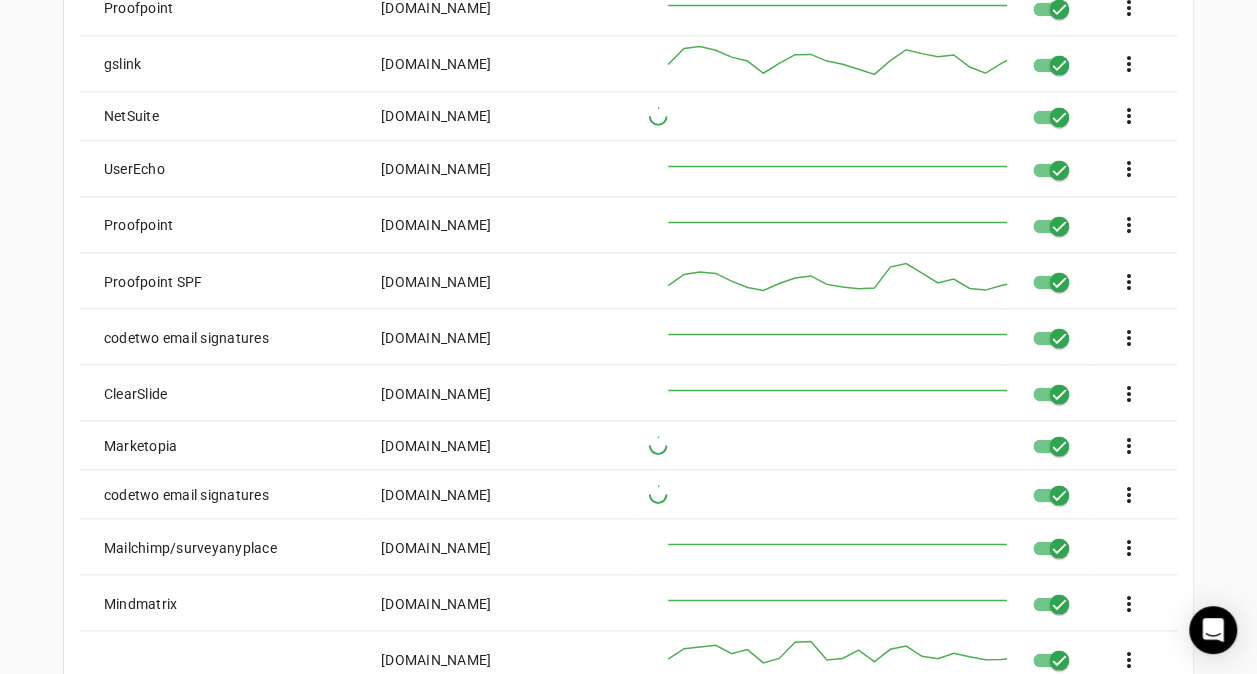click on "[DOMAIN_NAME]" 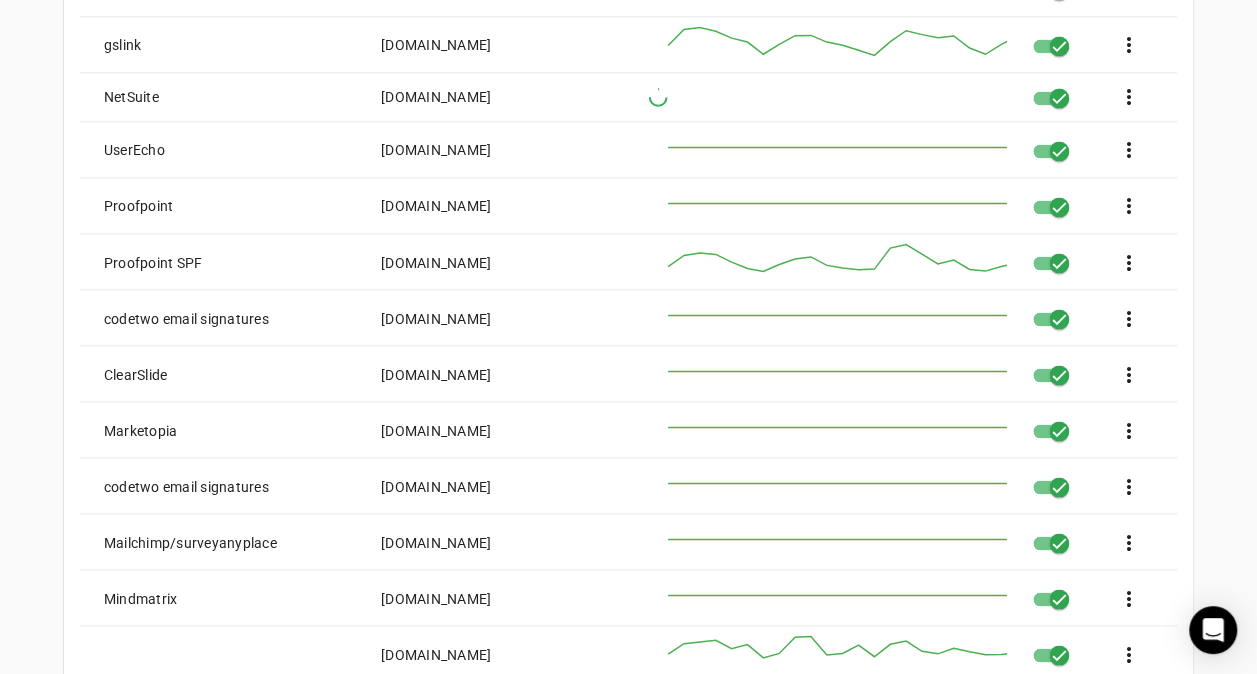 scroll, scrollTop: 1654, scrollLeft: 0, axis: vertical 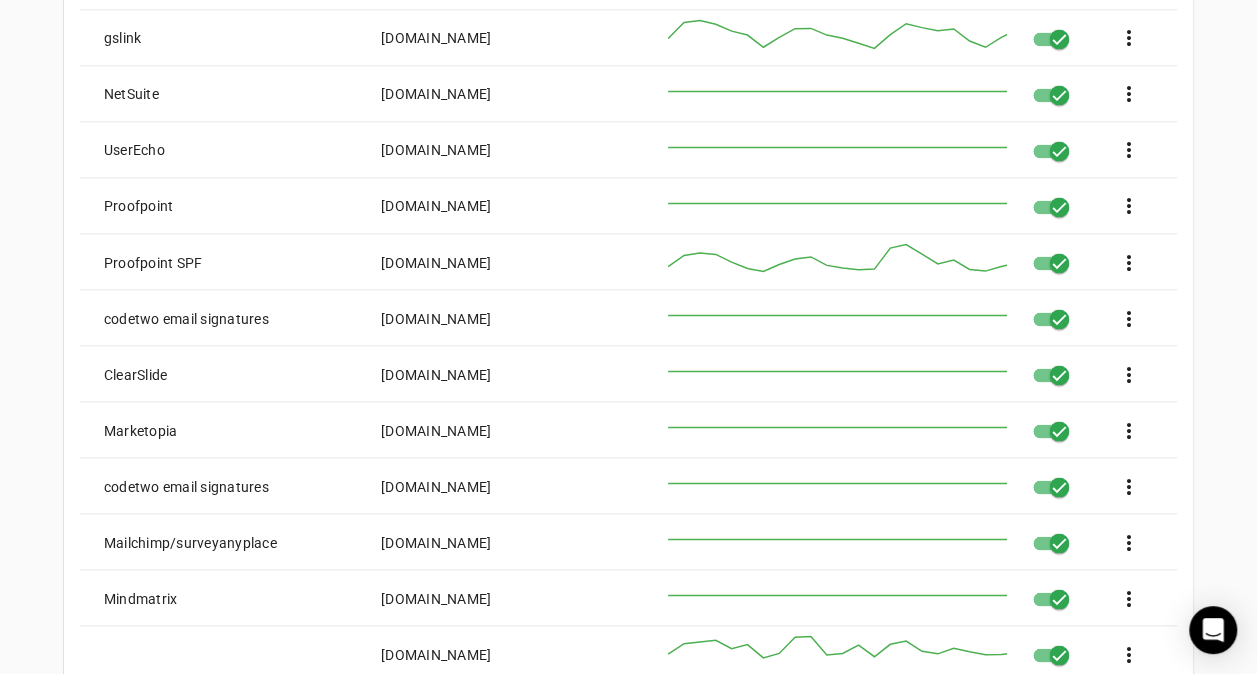 drag, startPoint x: 380, startPoint y: 317, endPoint x: 584, endPoint y: 314, distance: 204.02206 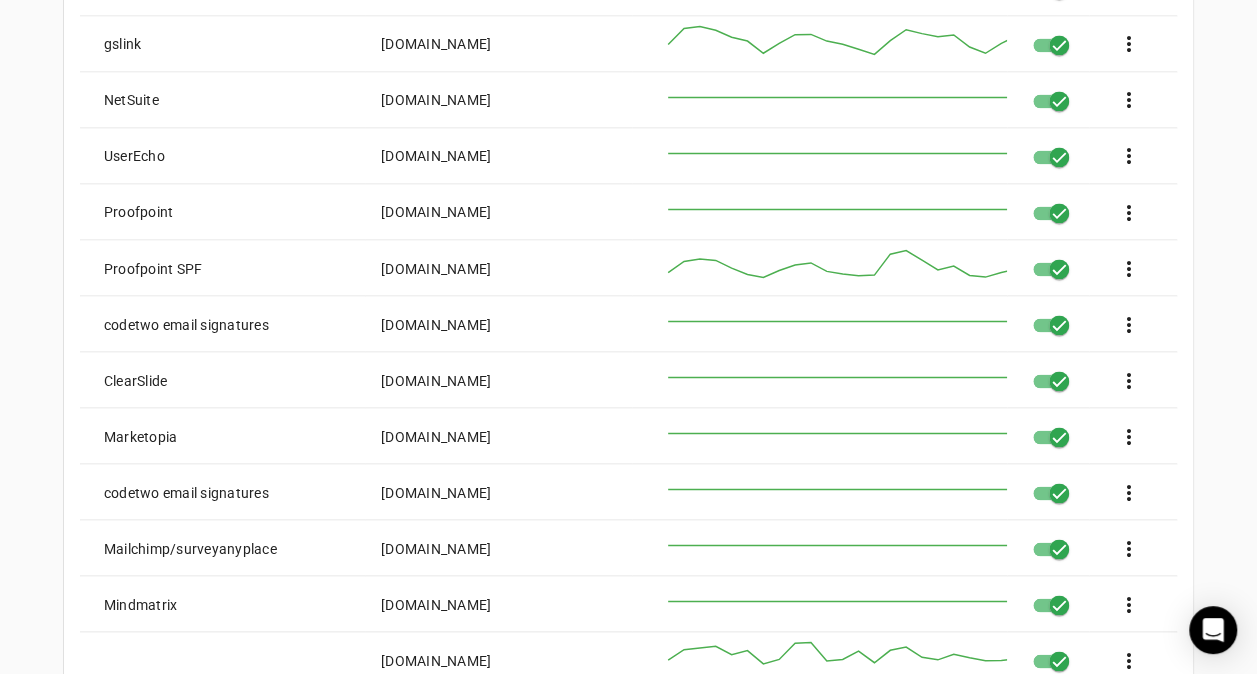 scroll, scrollTop: 1669, scrollLeft: 0, axis: vertical 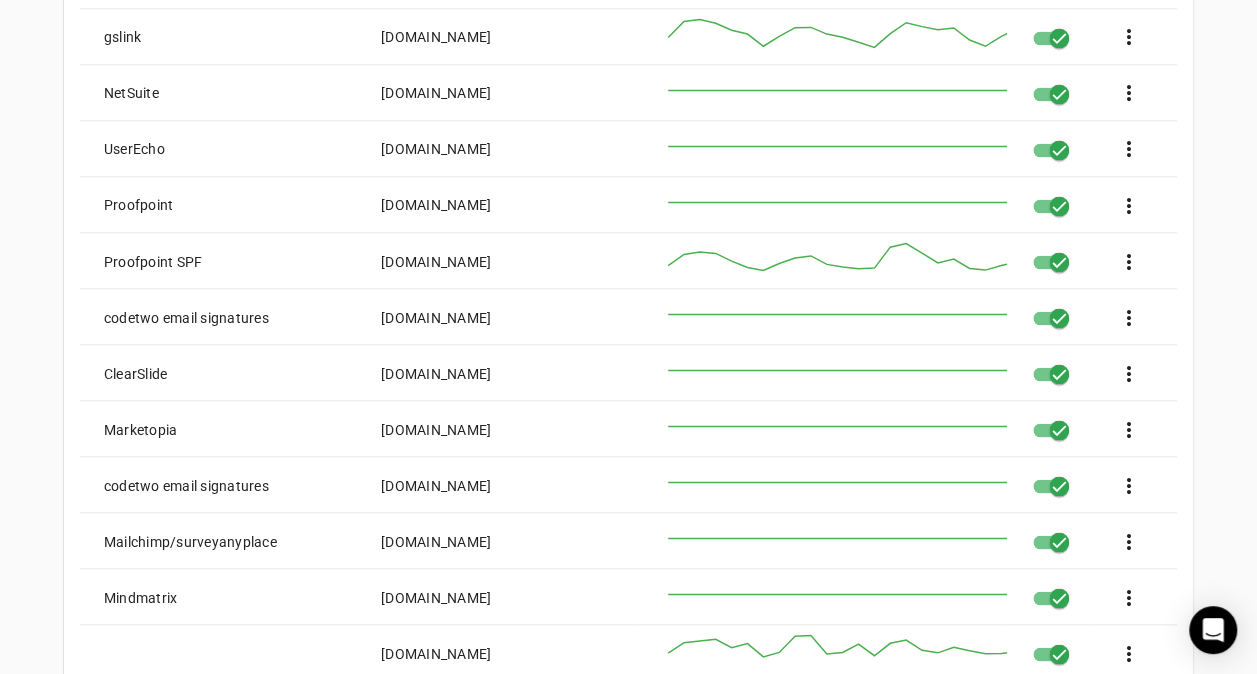 copy on "[DOMAIN_NAME]" 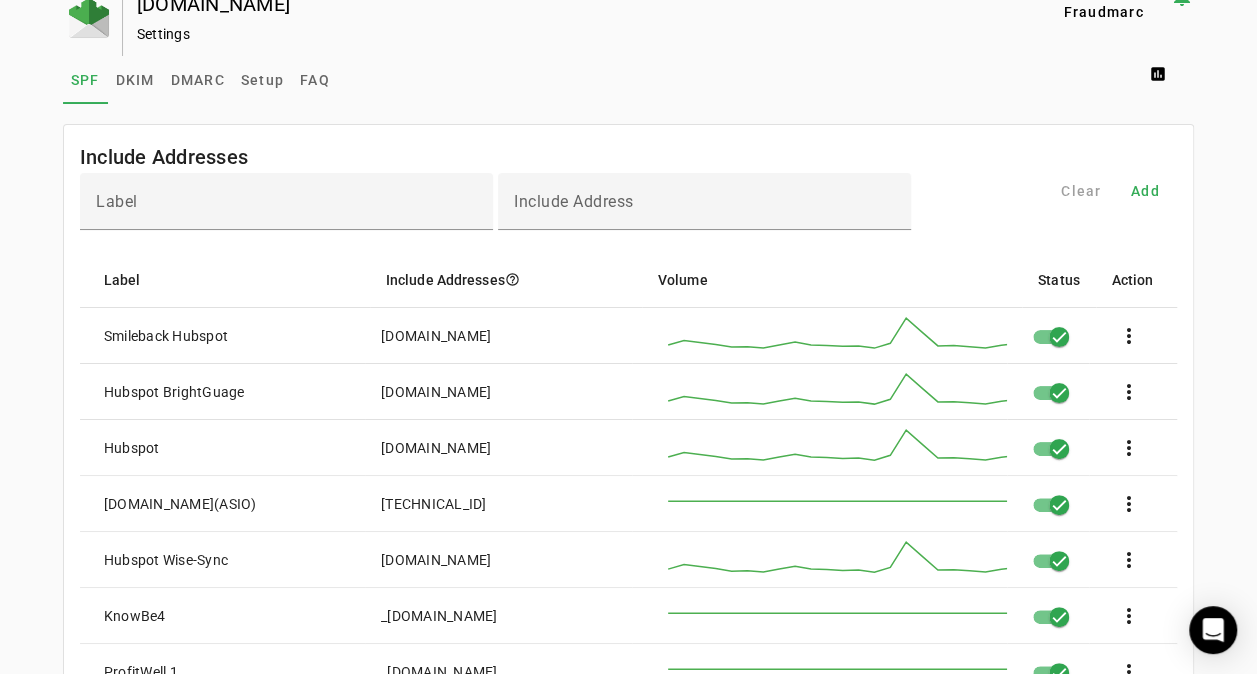 scroll, scrollTop: 0, scrollLeft: 0, axis: both 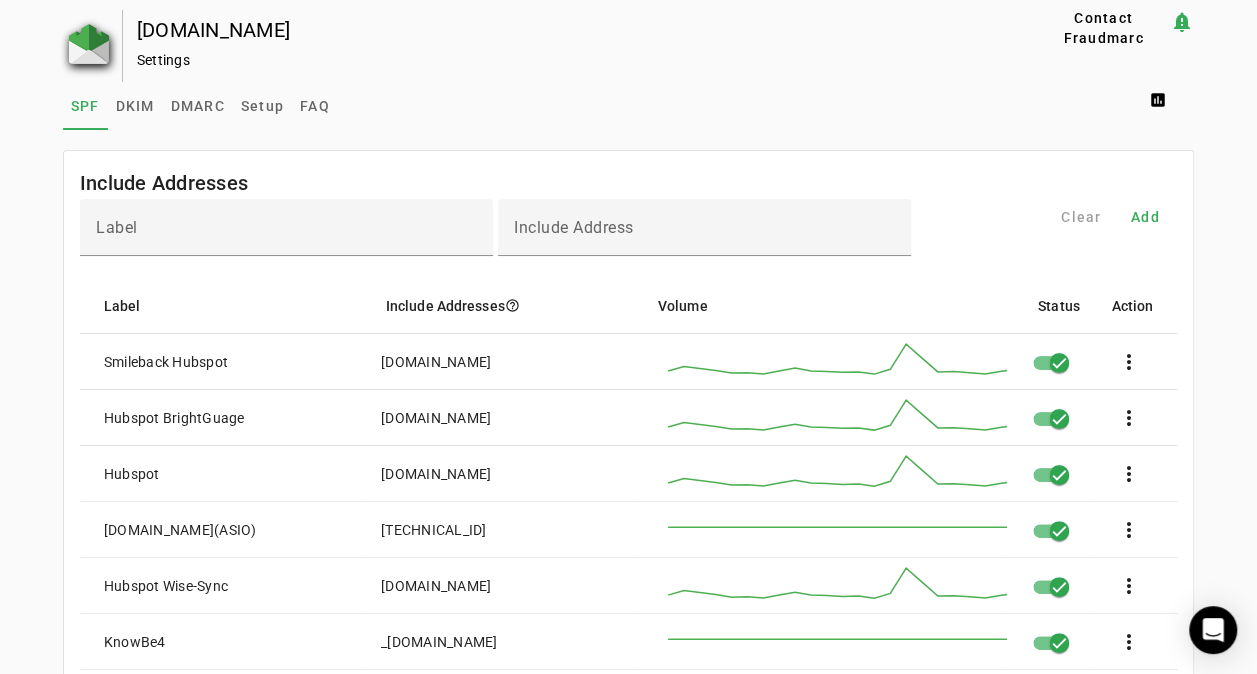click 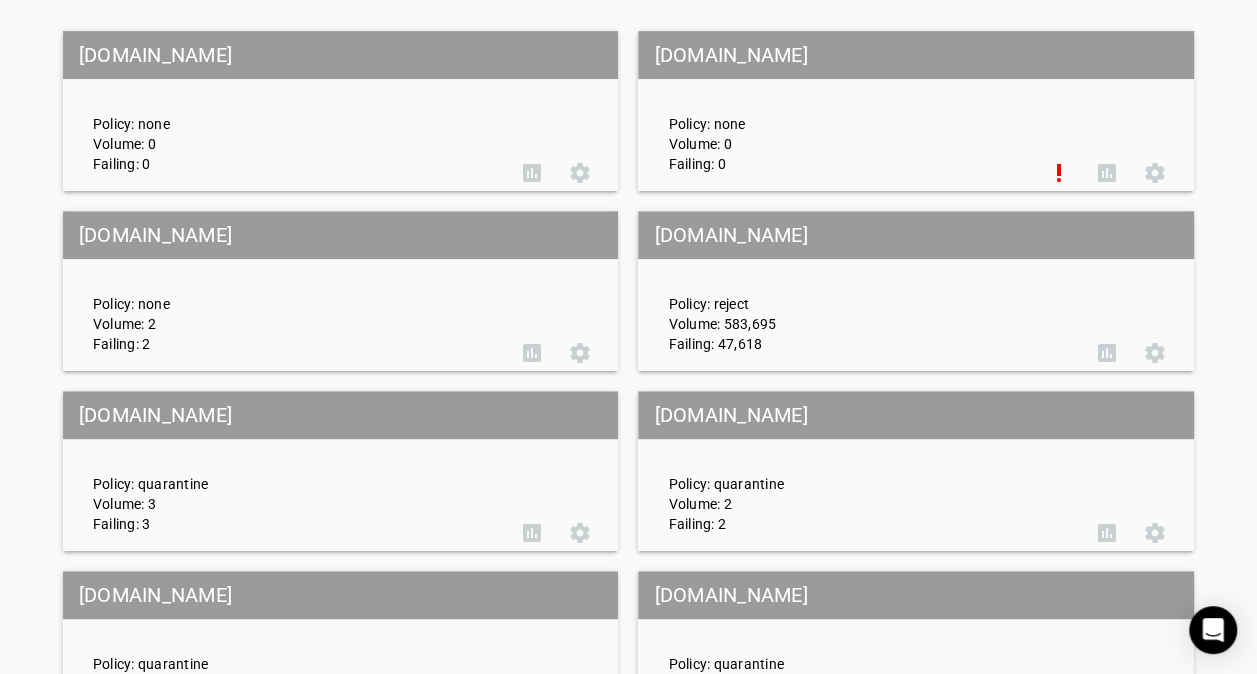 scroll, scrollTop: 300, scrollLeft: 0, axis: vertical 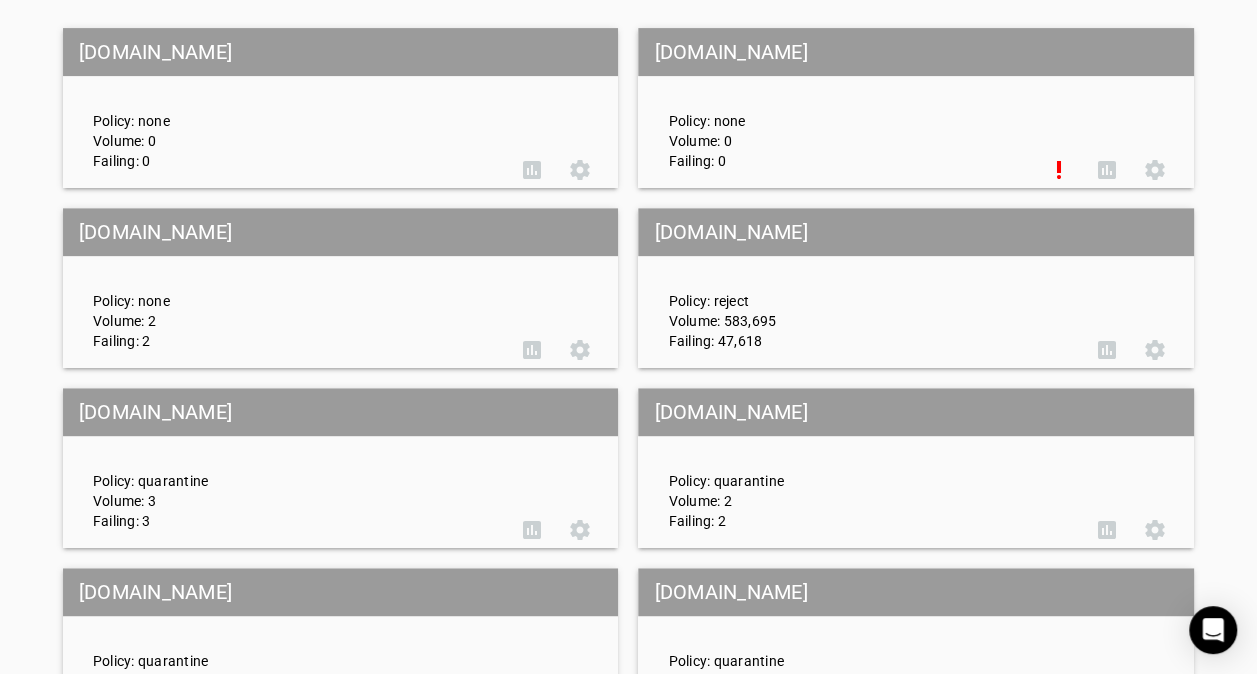 click on "[DOMAIN_NAME]" 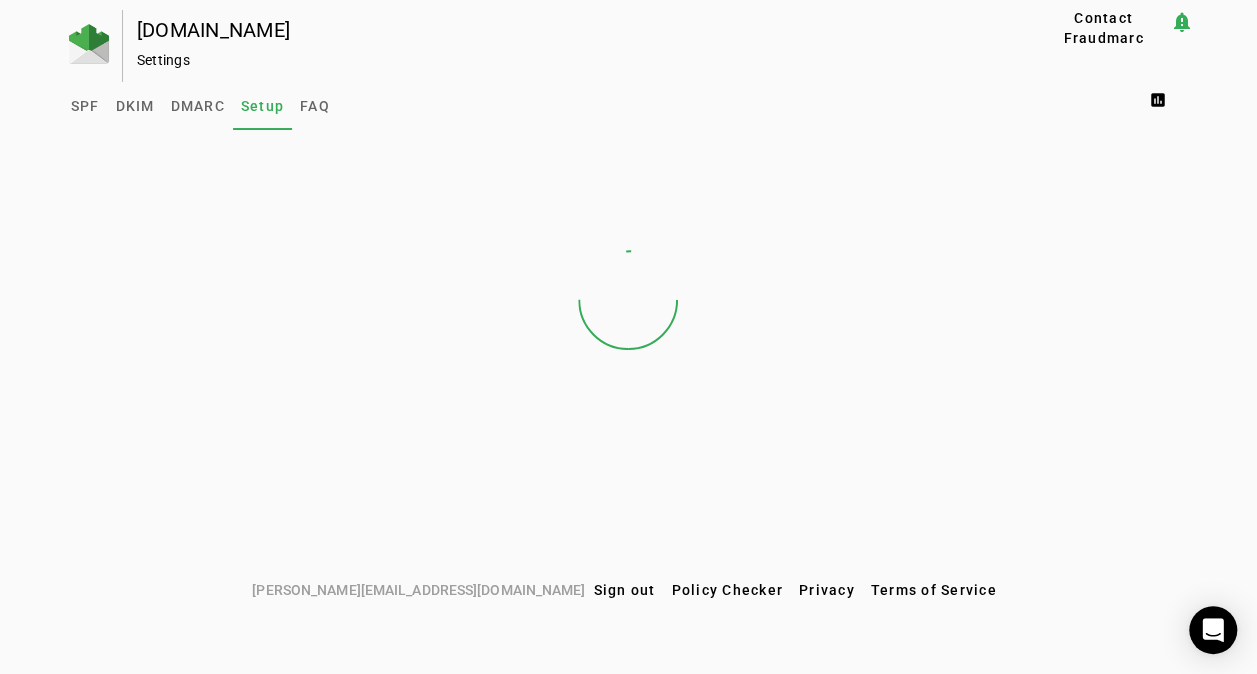 scroll, scrollTop: 0, scrollLeft: 0, axis: both 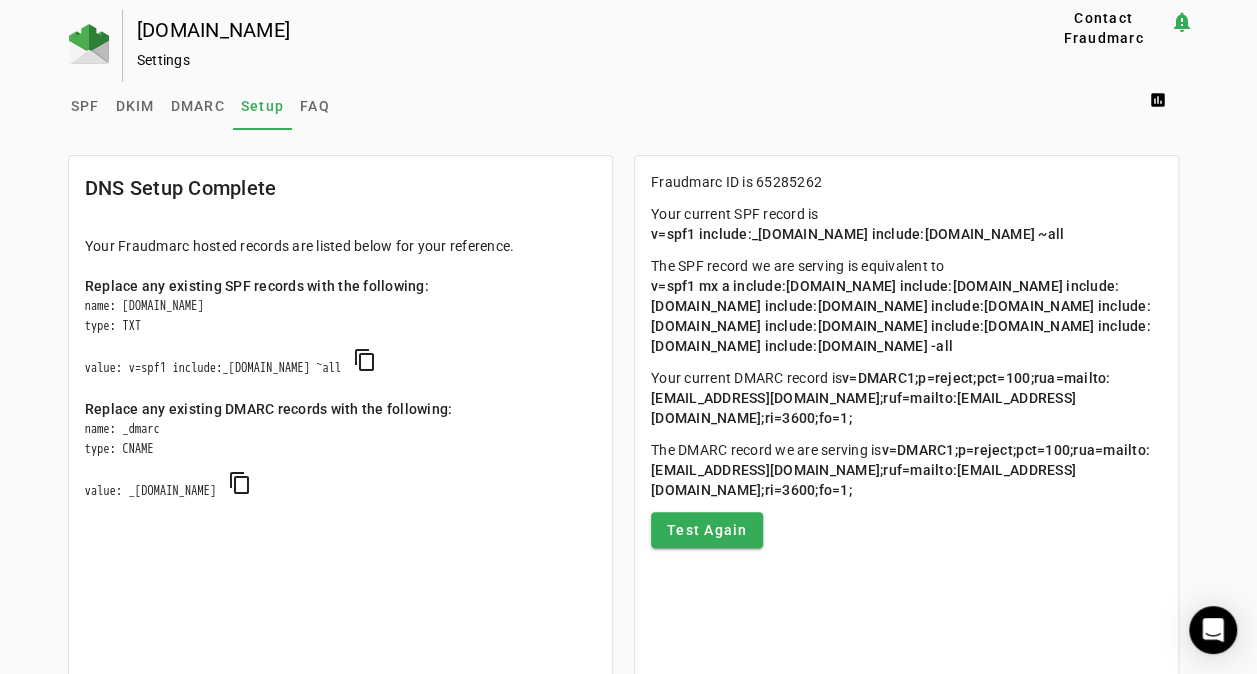 drag, startPoint x: 134, startPoint y: 26, endPoint x: 283, endPoint y: 24, distance: 149.01343 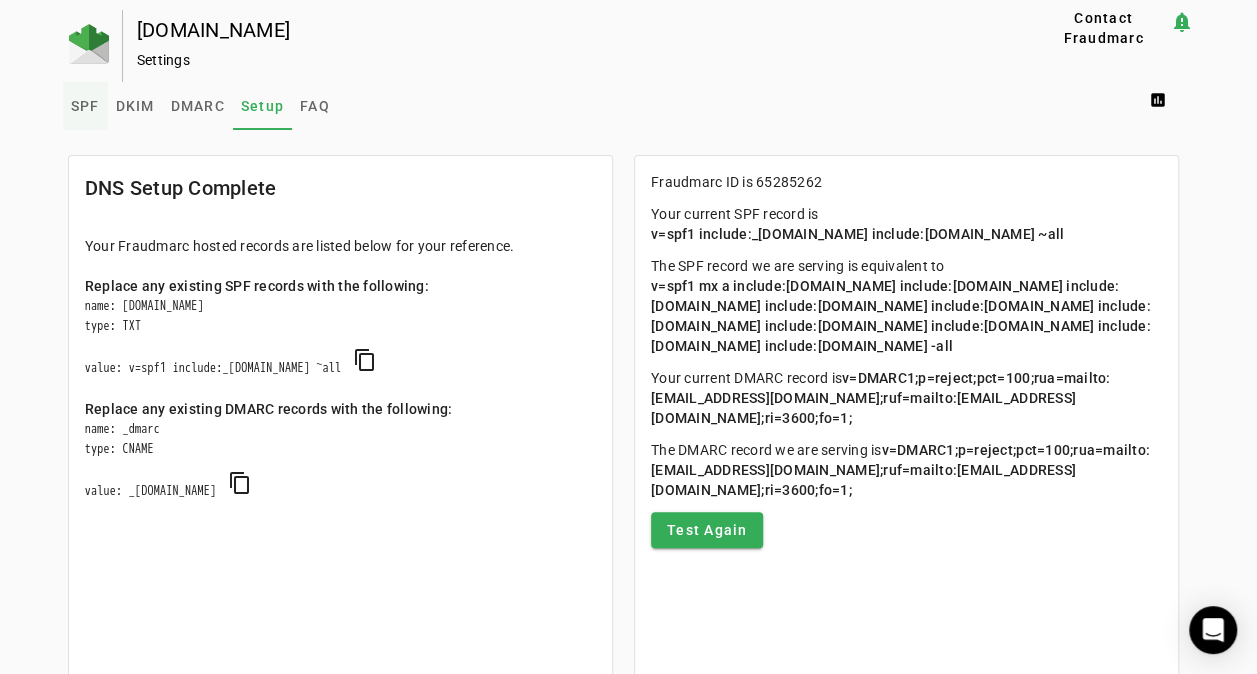 click on "SPF" at bounding box center (85, 106) 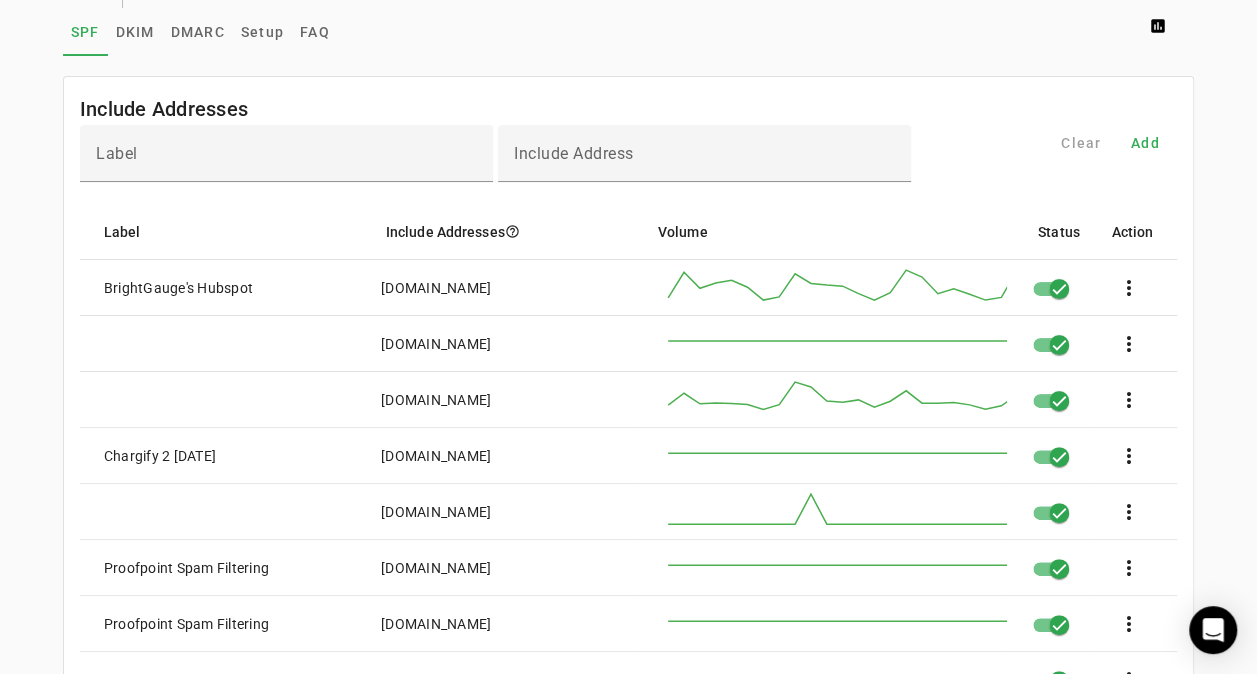 scroll, scrollTop: 0, scrollLeft: 0, axis: both 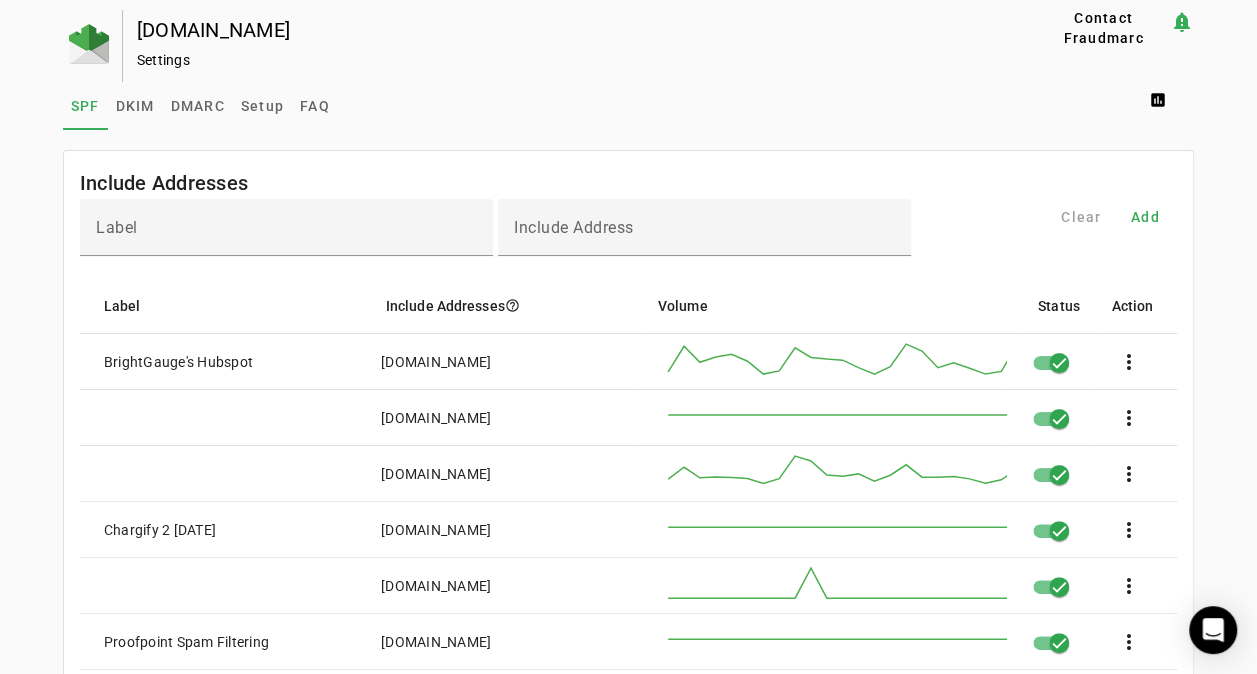 drag, startPoint x: 81, startPoint y: 39, endPoint x: 0, endPoint y: 330, distance: 302.0629 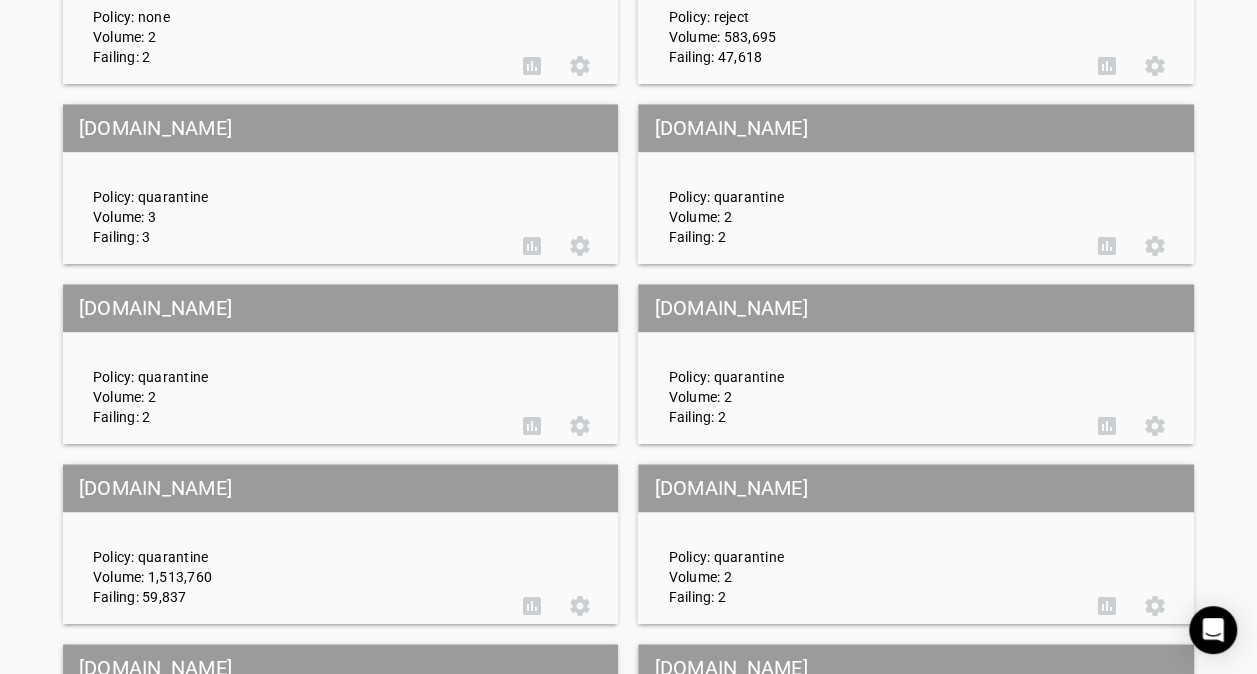 scroll, scrollTop: 700, scrollLeft: 0, axis: vertical 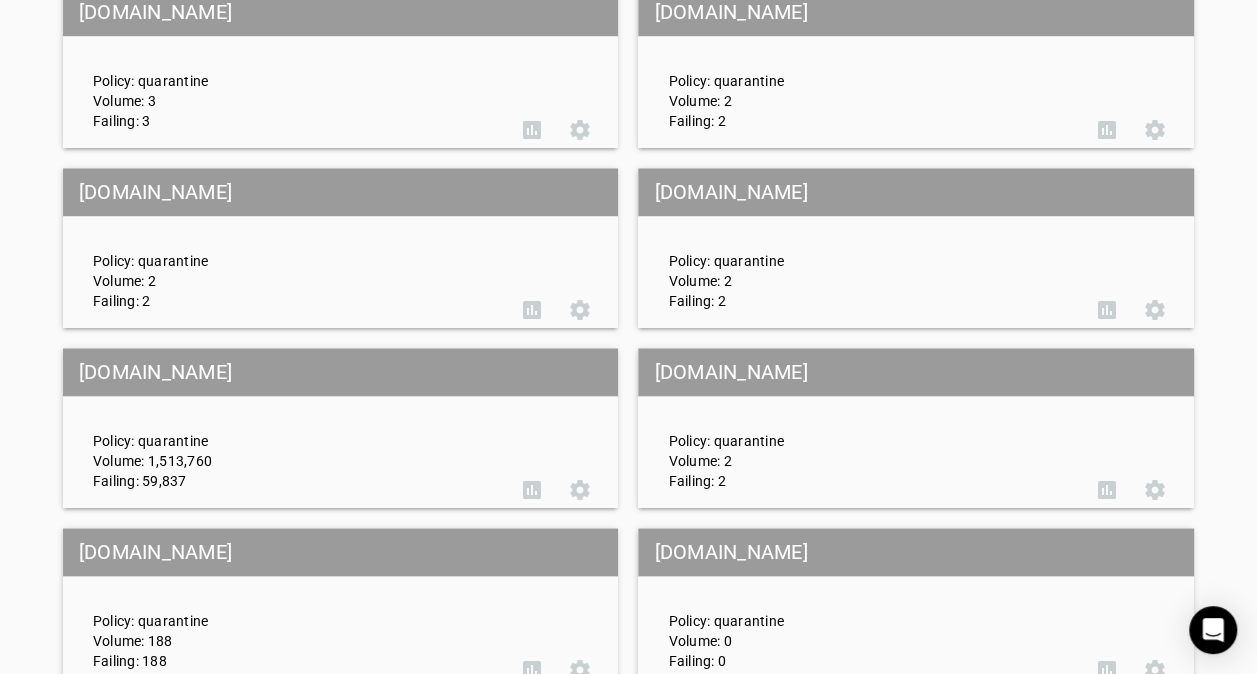 click on "[DOMAIN_NAME]" 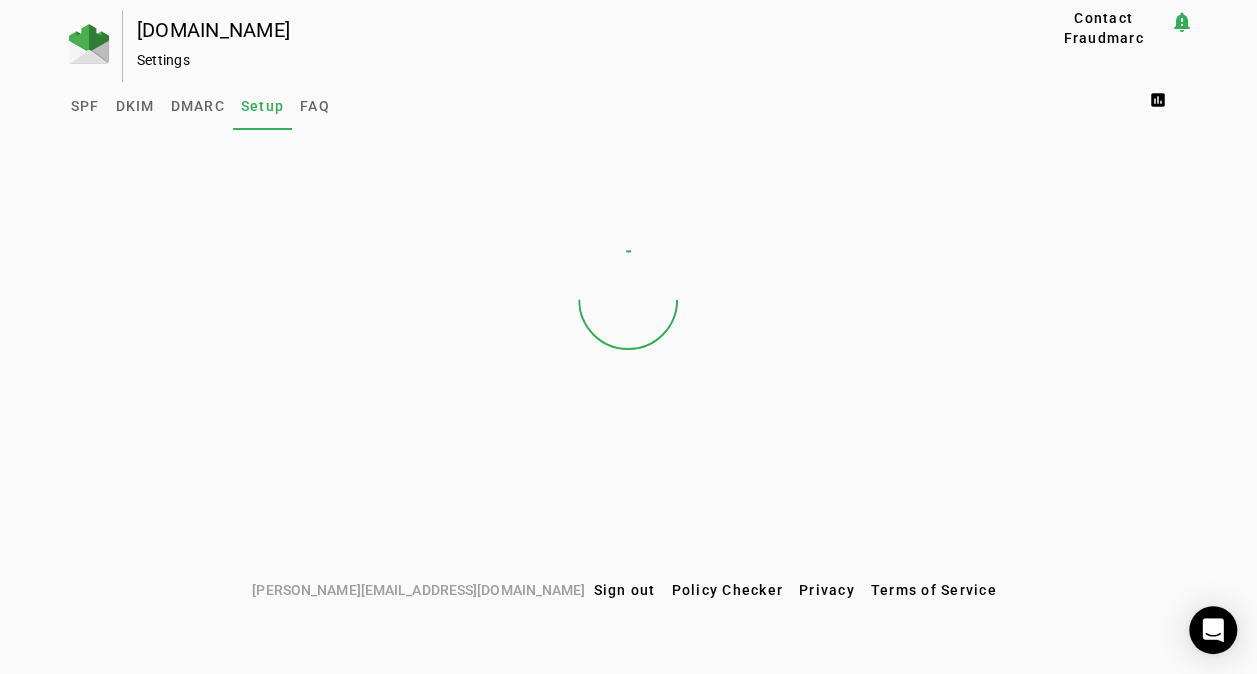 scroll, scrollTop: 0, scrollLeft: 0, axis: both 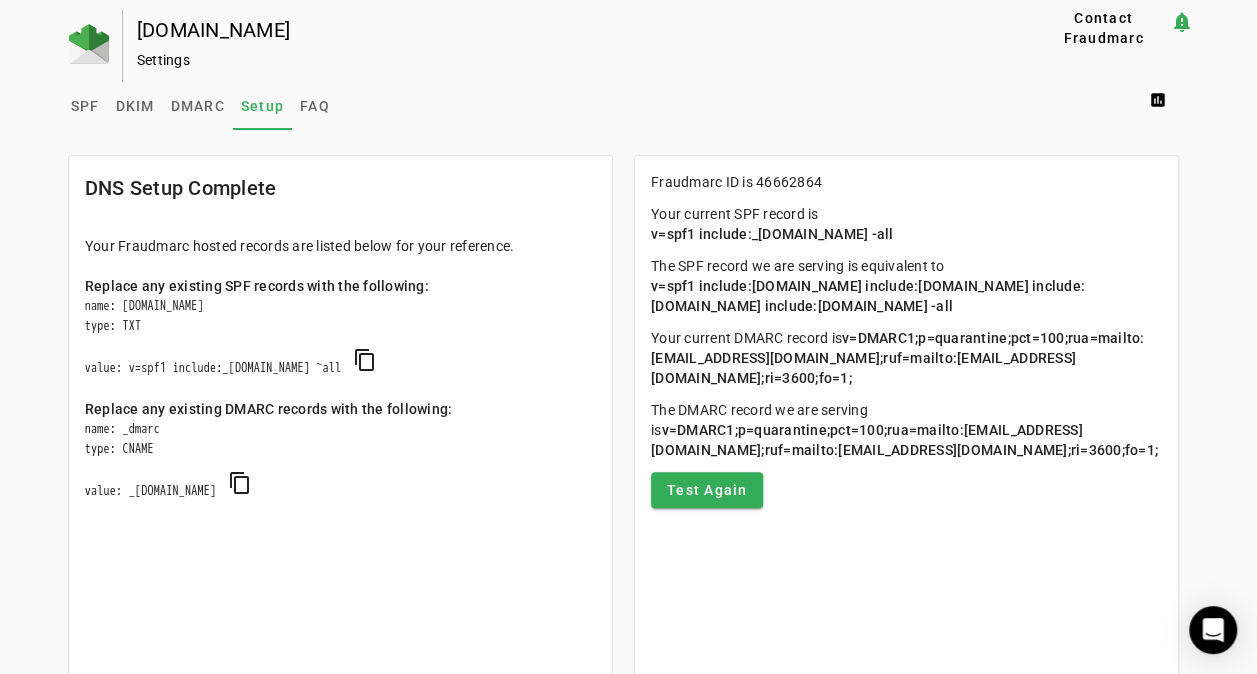 drag, startPoint x: 77, startPoint y: 108, endPoint x: 52, endPoint y: 126, distance: 30.805843 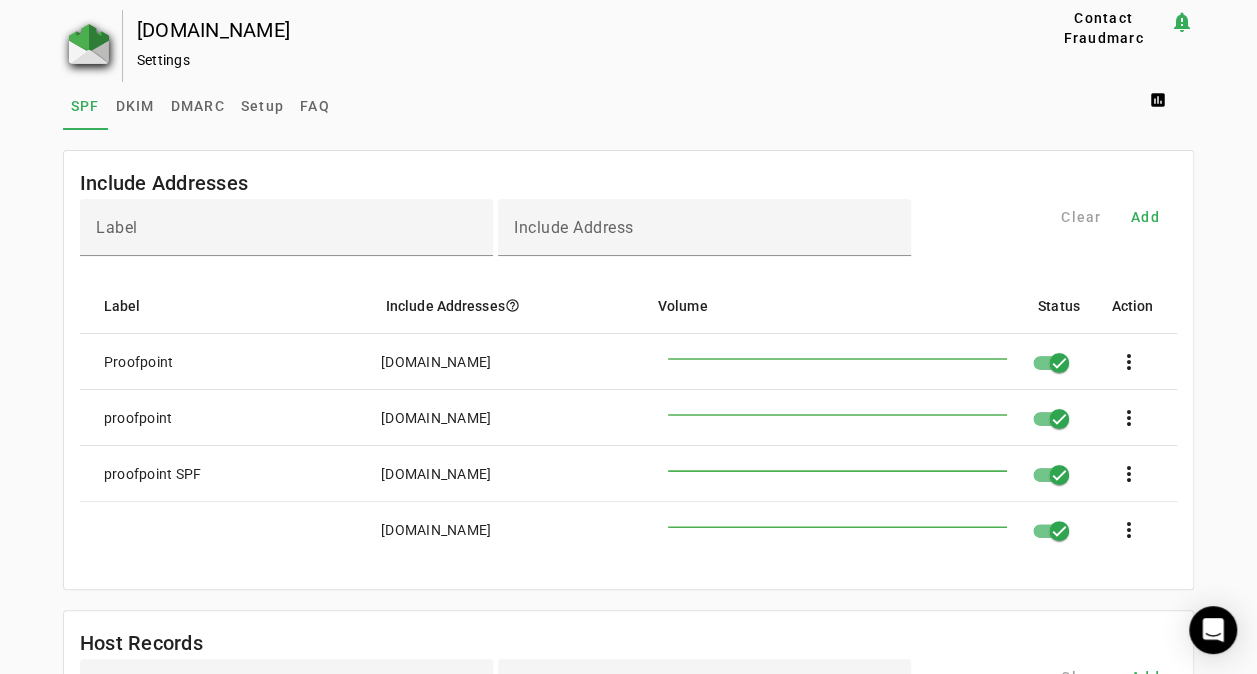 click 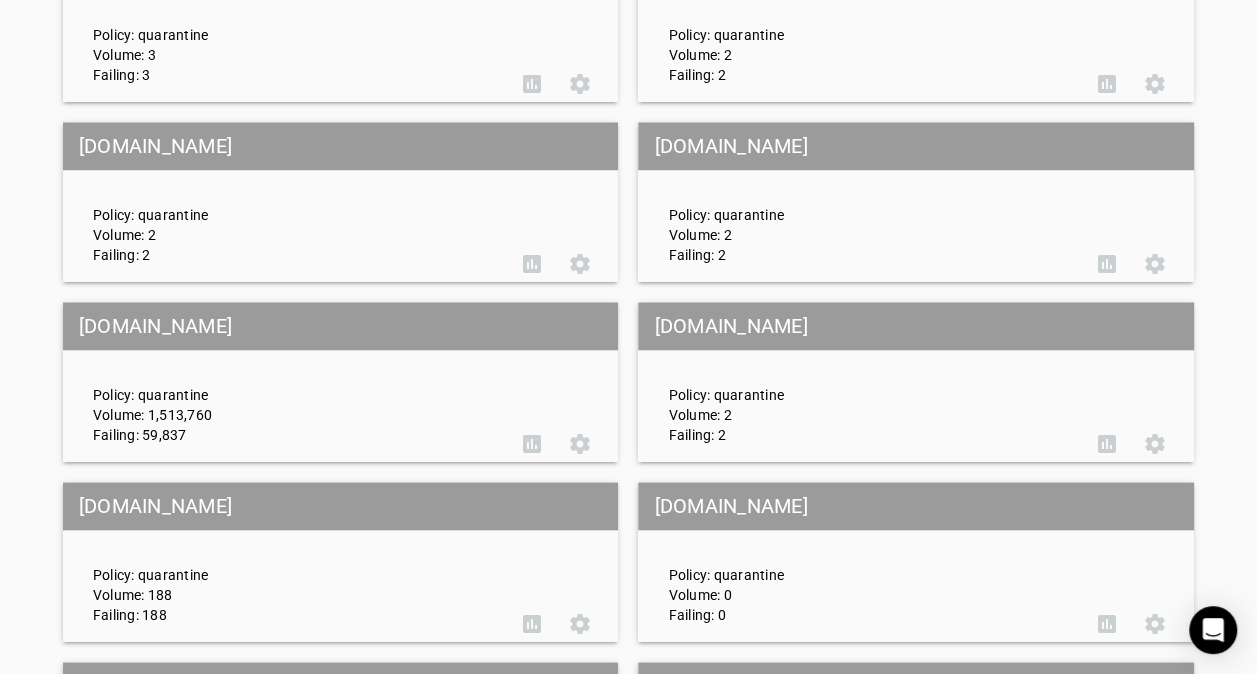 scroll, scrollTop: 0, scrollLeft: 0, axis: both 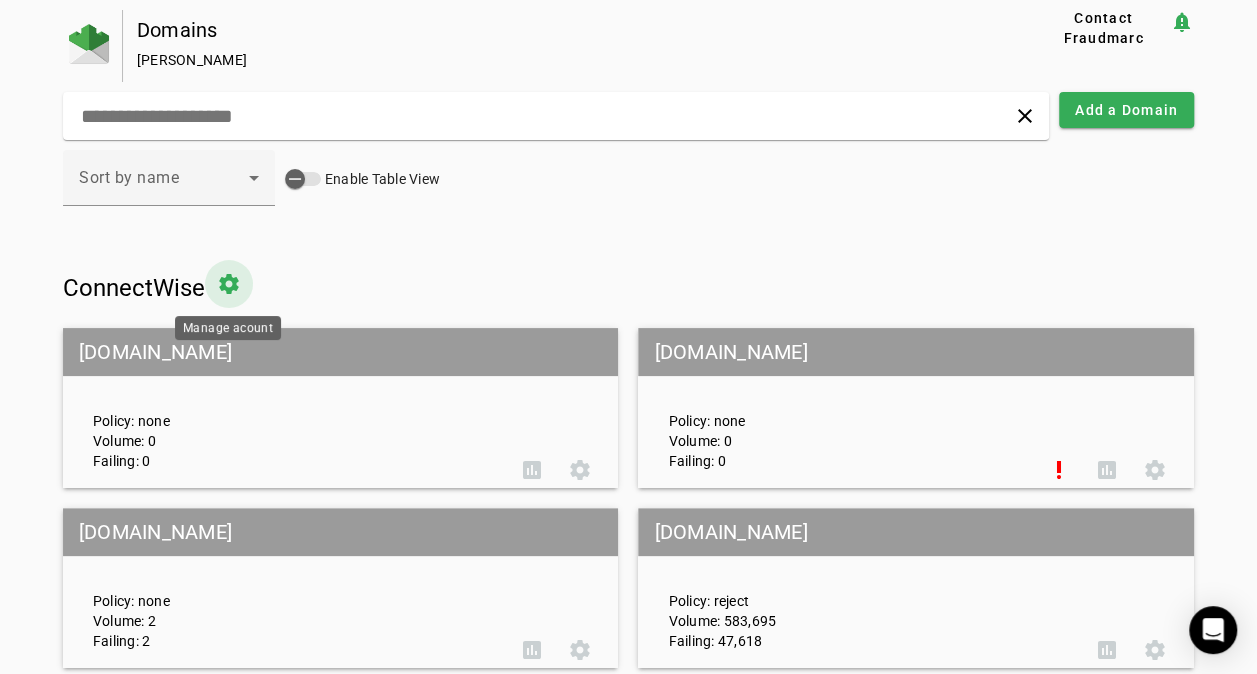 click 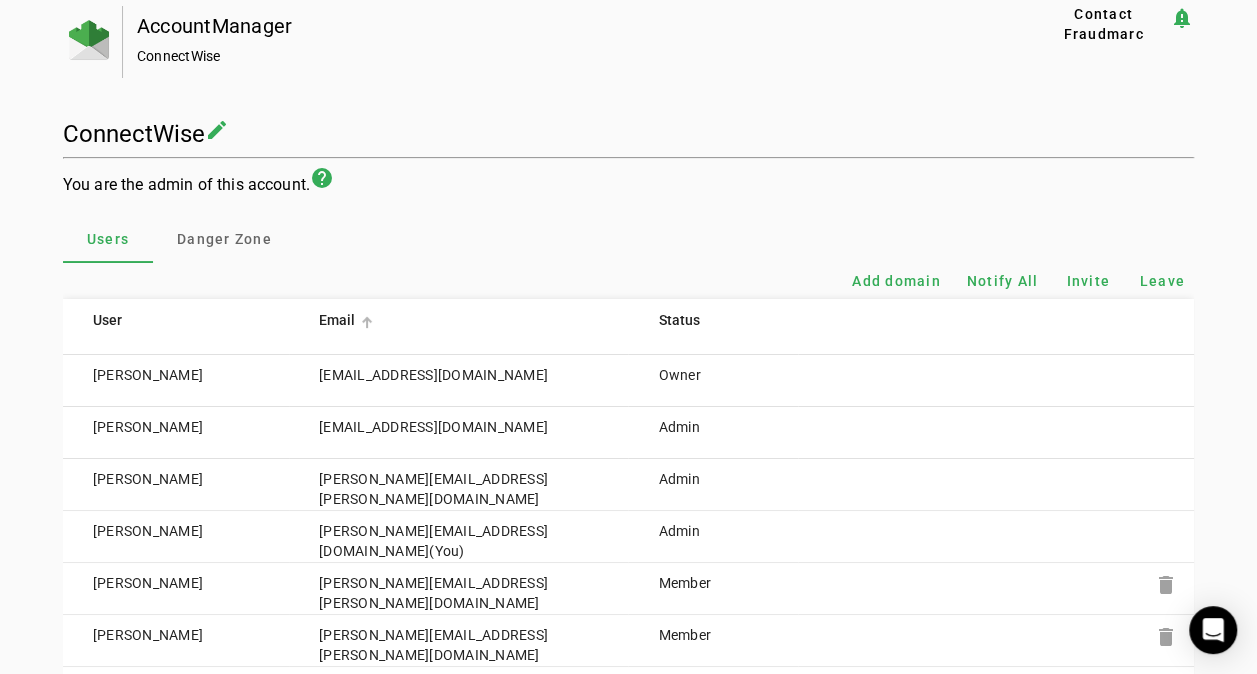scroll, scrollTop: 0, scrollLeft: 0, axis: both 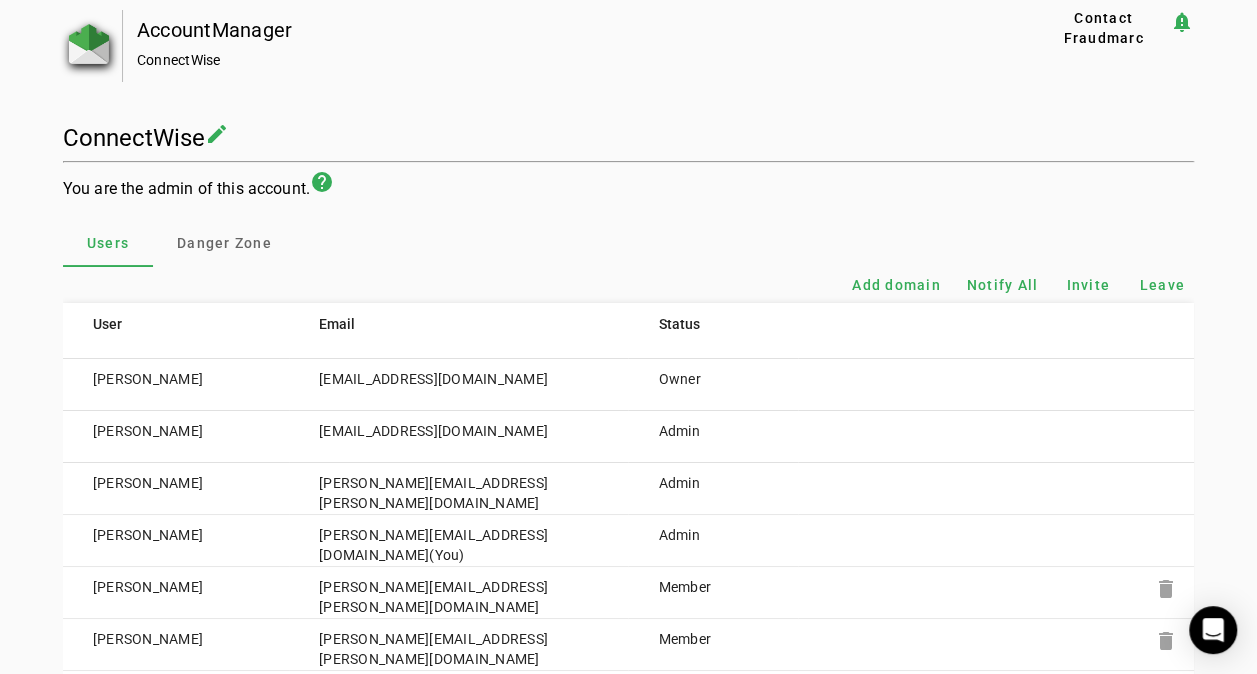 click 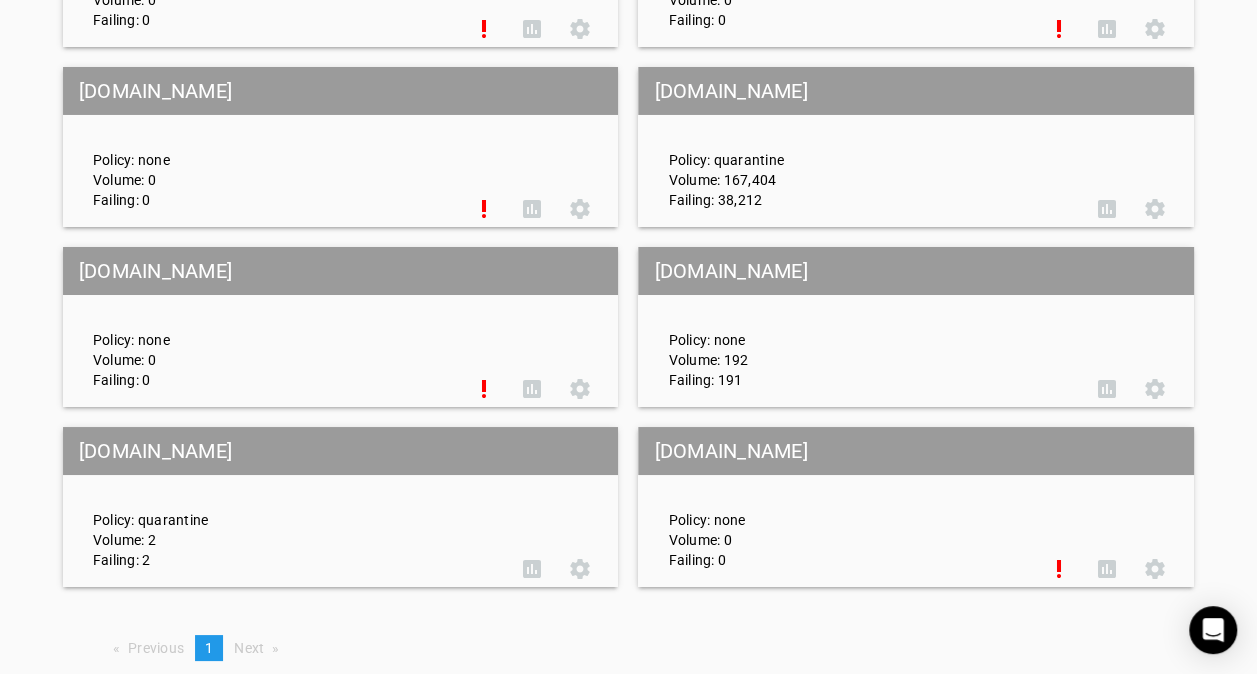 scroll, scrollTop: 3546, scrollLeft: 0, axis: vertical 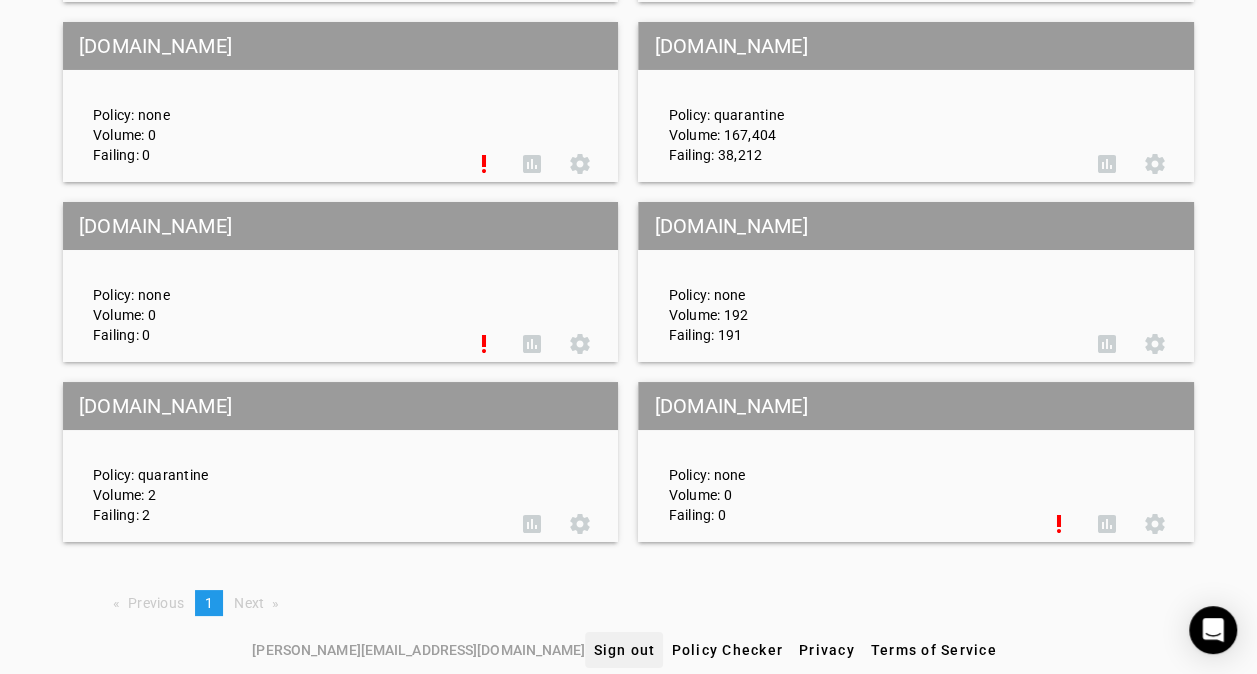 click on "Sign out" 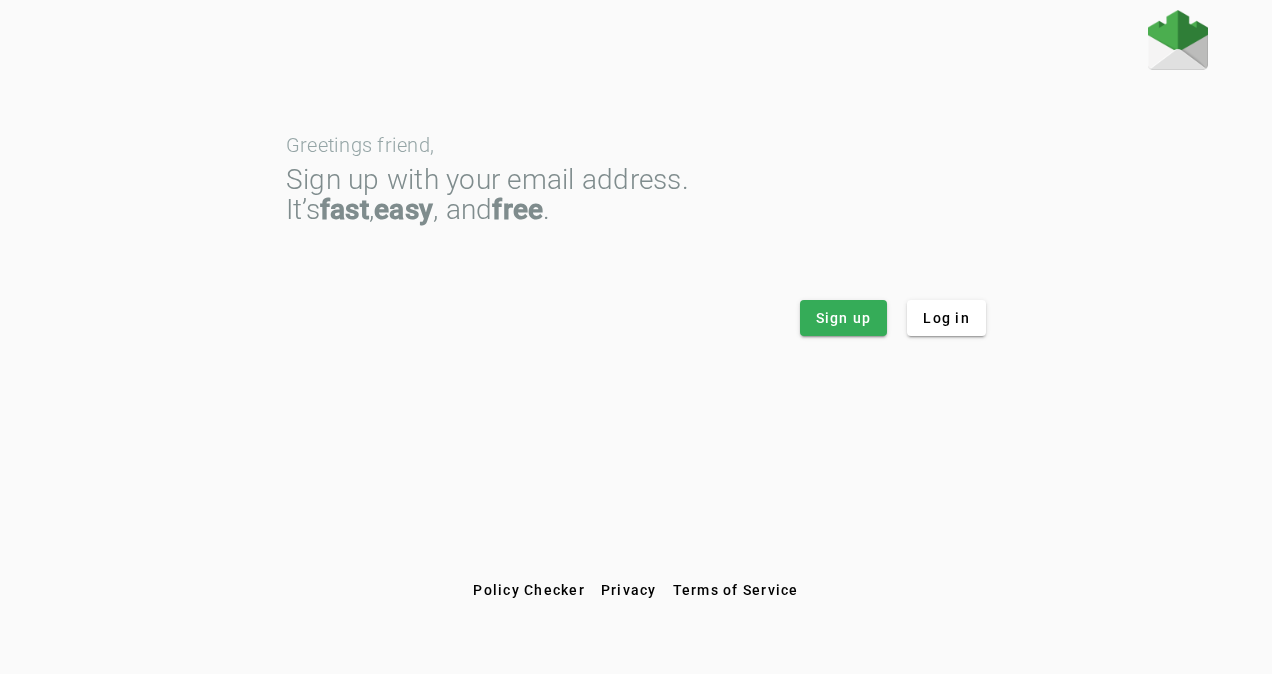 scroll, scrollTop: 0, scrollLeft: 0, axis: both 